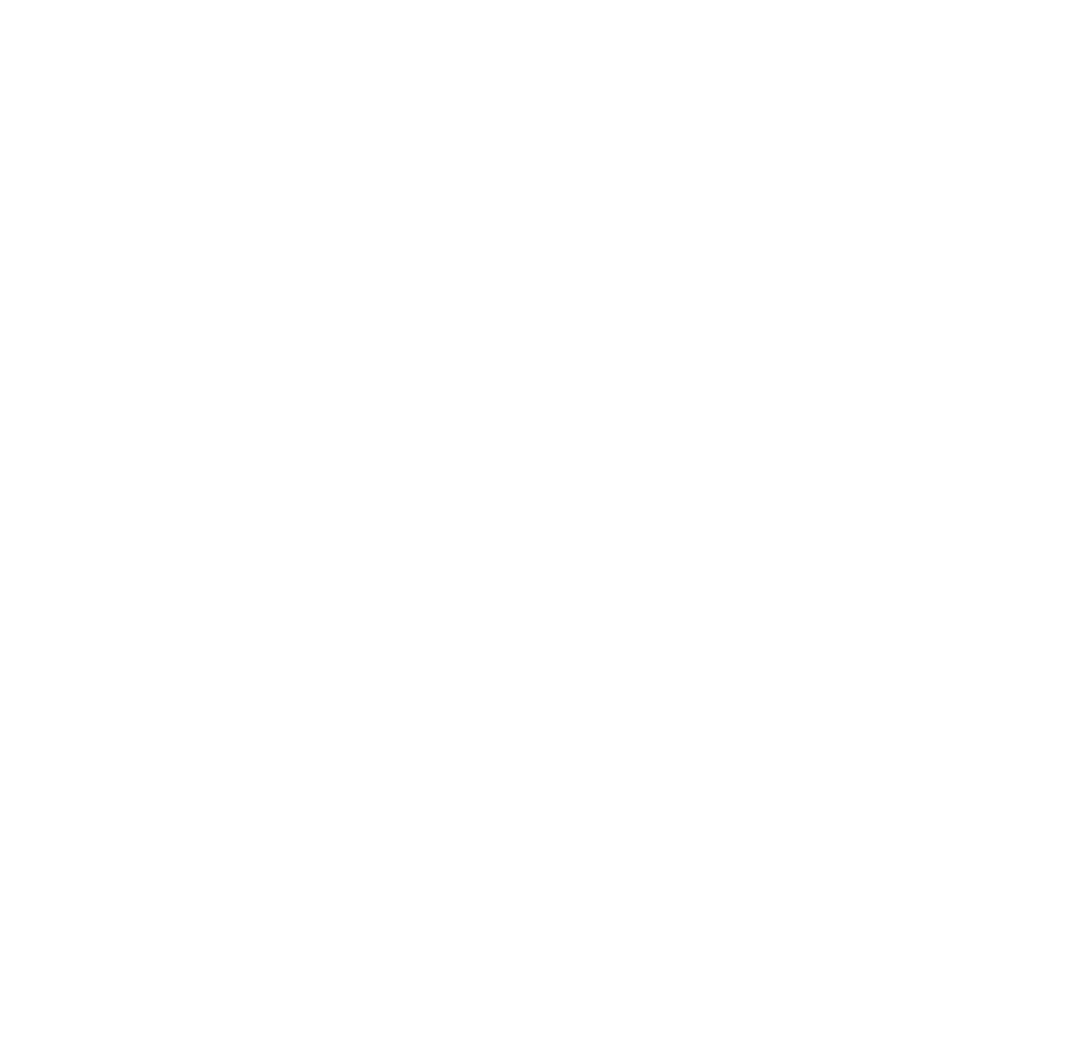 scroll, scrollTop: 0, scrollLeft: 0, axis: both 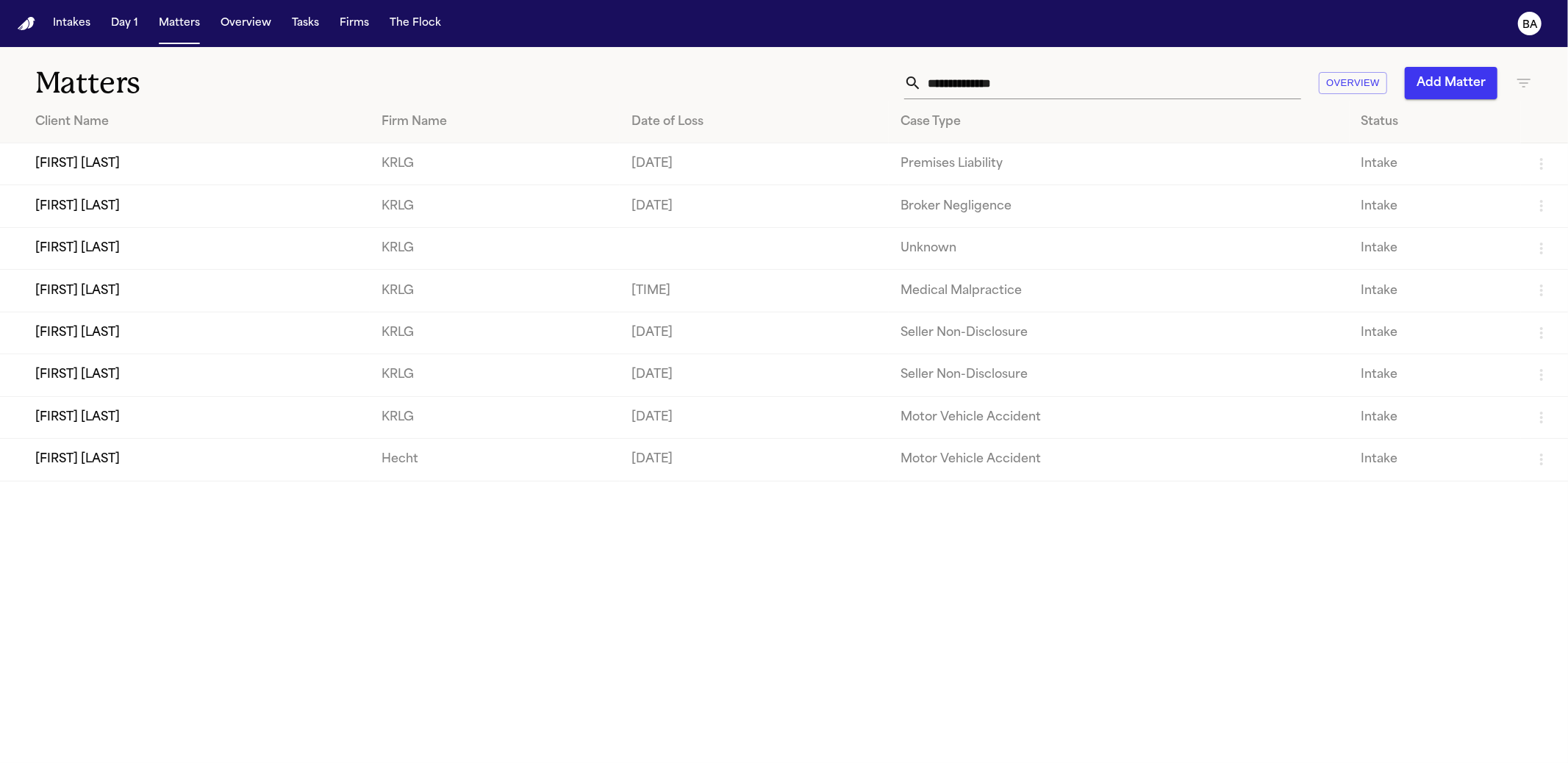 click on "[FIRST] [LAST]" at bounding box center [185, 164] 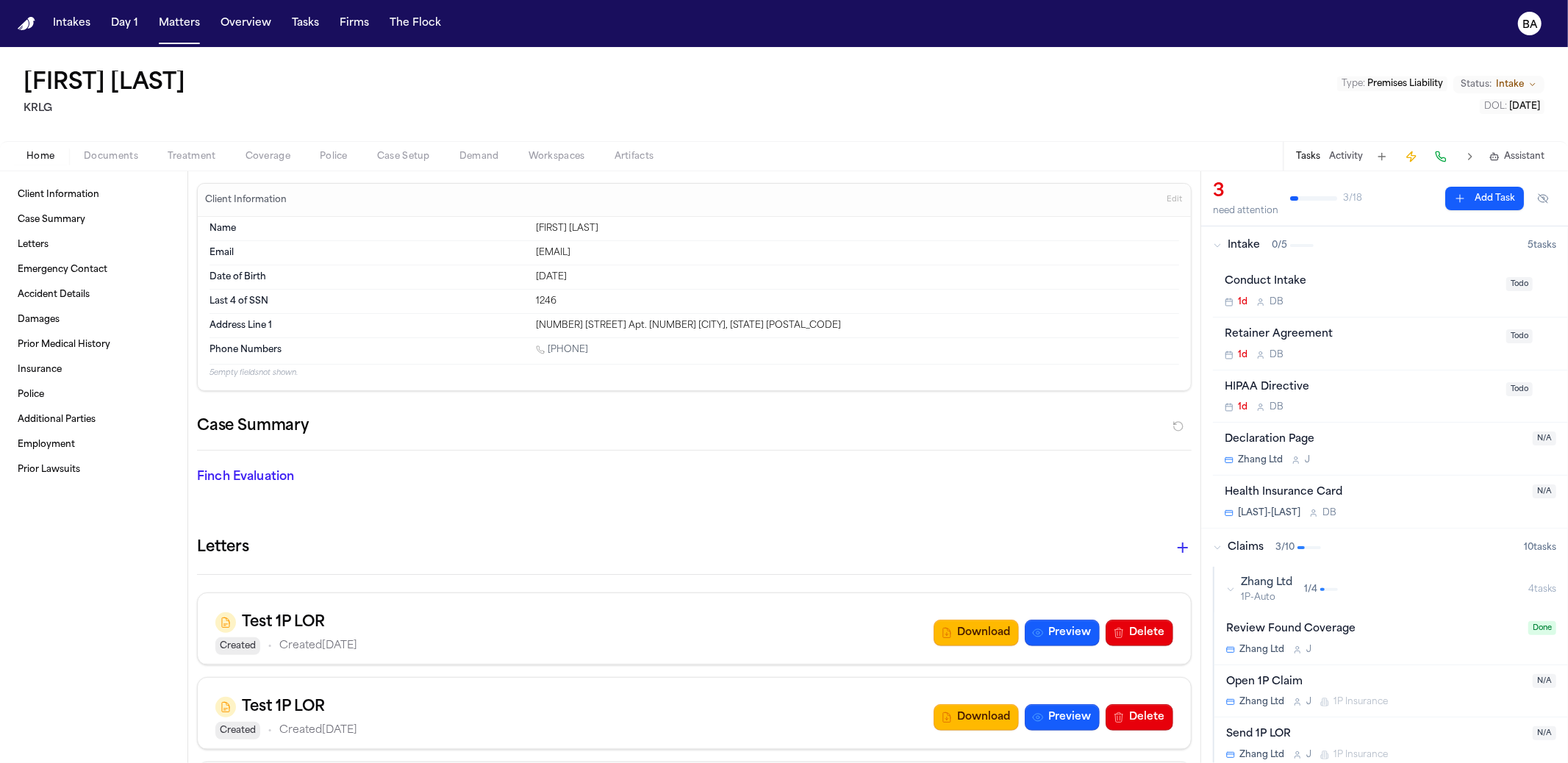 click on "Coverage" at bounding box center (268, 157) 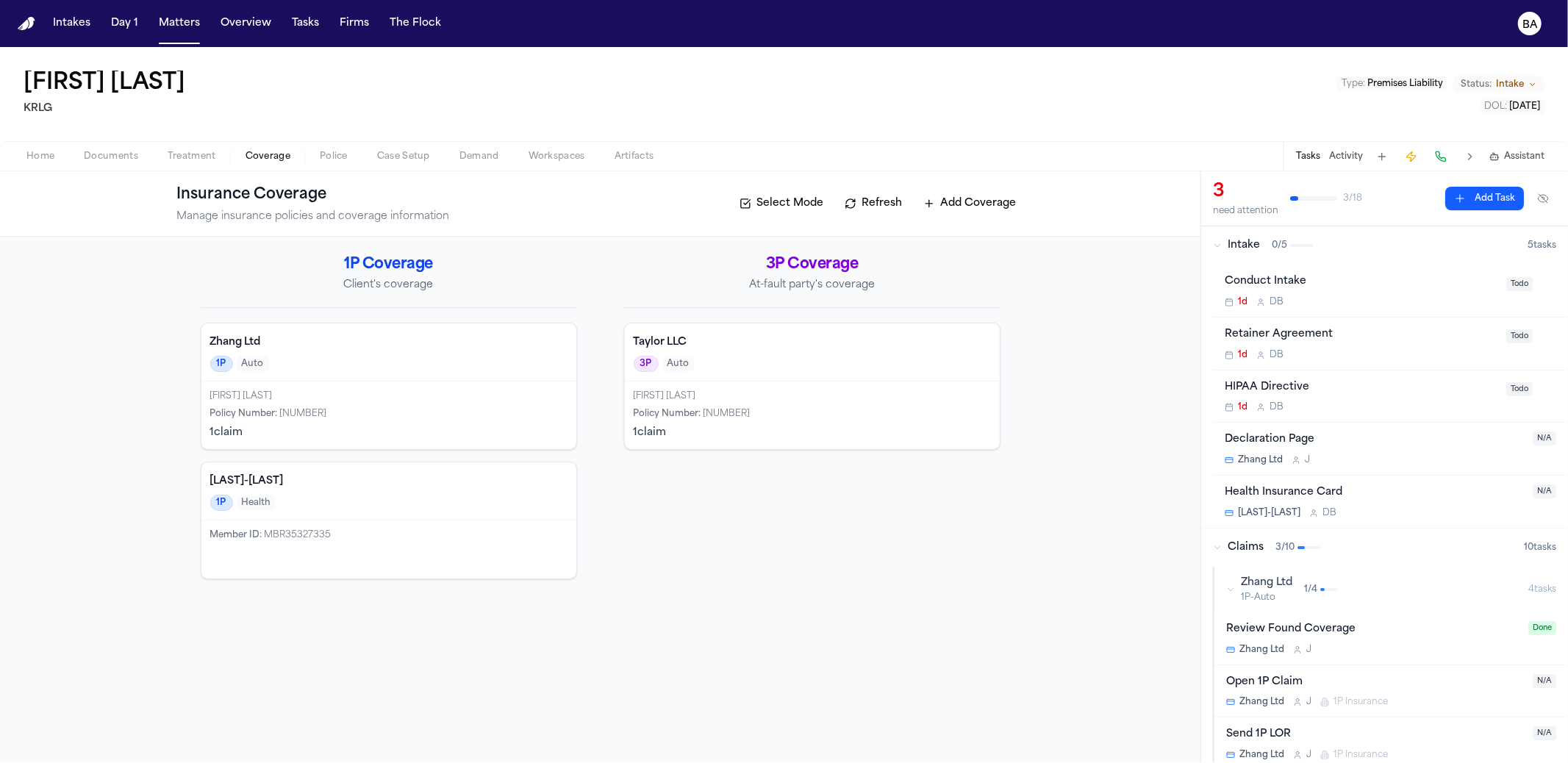 click on "Zhang Ltd 1P Auto" at bounding box center [389, 352] 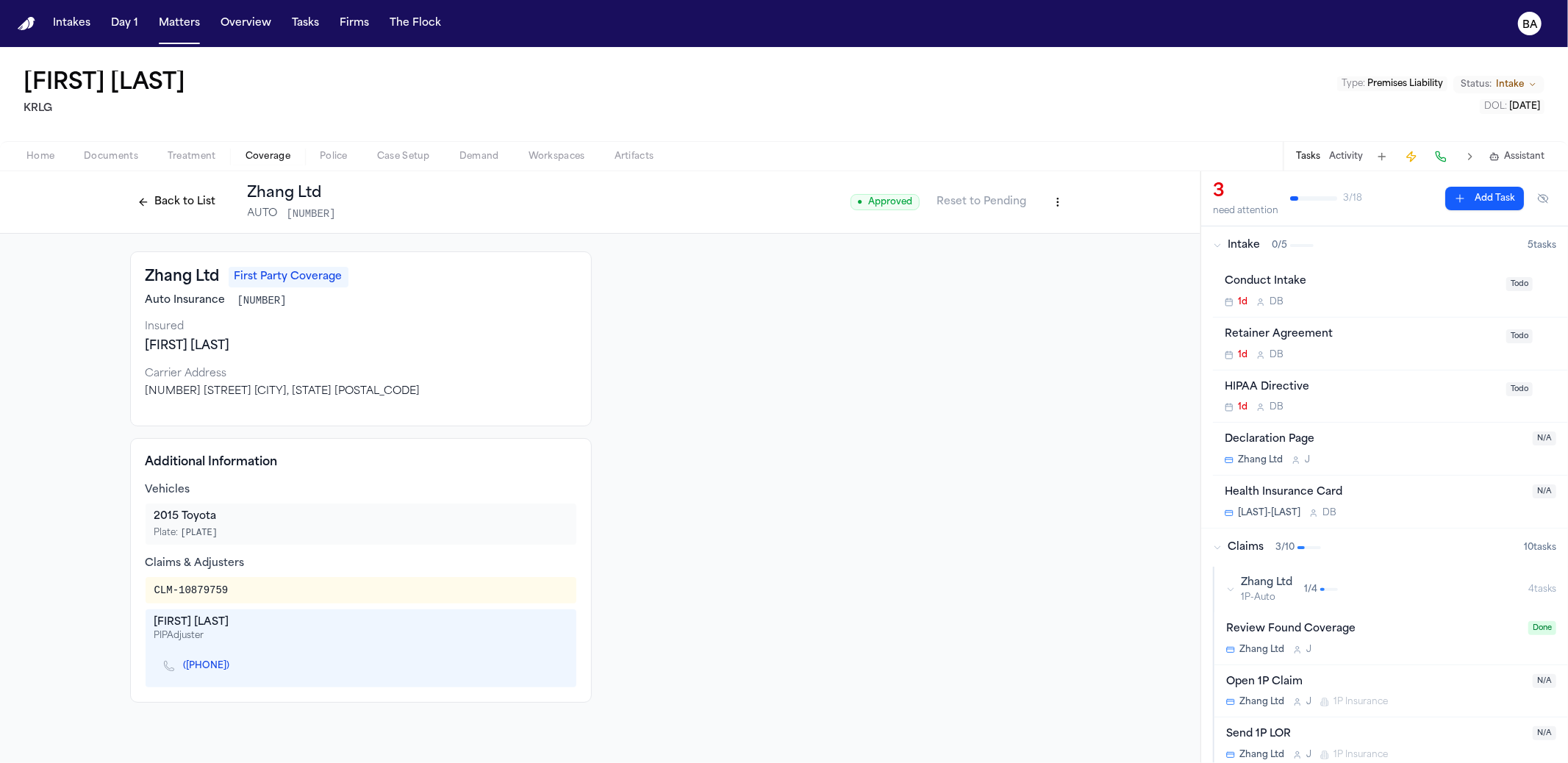 click on "Intakes Day 1 Matters Overview Tasks Firms The Flock BA Kenneth Bailey KRLG Type :   Premises Liability Status: Intake DOL :   1995-07-26 Home Documents Treatment Coverage Police Case Setup Demand Workspaces Artifacts Tasks Activity Assistant Back to List Zhang Ltd AUTO 3113175115 ● Approved Reset to Pending Zhang Ltd First Party Coverage Auto Insurance 3113175115 Insured Jenny Williams Carrier Address 2093 W 28th New York, NY 10015 Additional Information Vehicles 2015 Toyota Plate:   512 WGM Claims & Adjusters CLM-10879759 John Smith PIP  Adjuster (323) 334-5768 3 need attention 3 / 18 Add Task Intake 0 / 5 5  task s Conduct Intake 1d D B Todo Retainer Agreement 1d D B Todo HIPAA Directive 1d D B Todo Declaration Page Zhang Ltd J N/A Health Insurance Card Benson-Nguyen D B N/A Claims 3 / 10 10  task s Zhang Ltd 1P-Auto 1 / 4 4  task s Review Found Coverage Zhang Ltd J Done Open 1P Claim Zhang Ltd J 1P Insurance N/A Send 1P LOR Zhang Ltd J 1P Insurance N/A Receive 1P Acknowledgement Zhang Ltd" at bounding box center (784, 382) 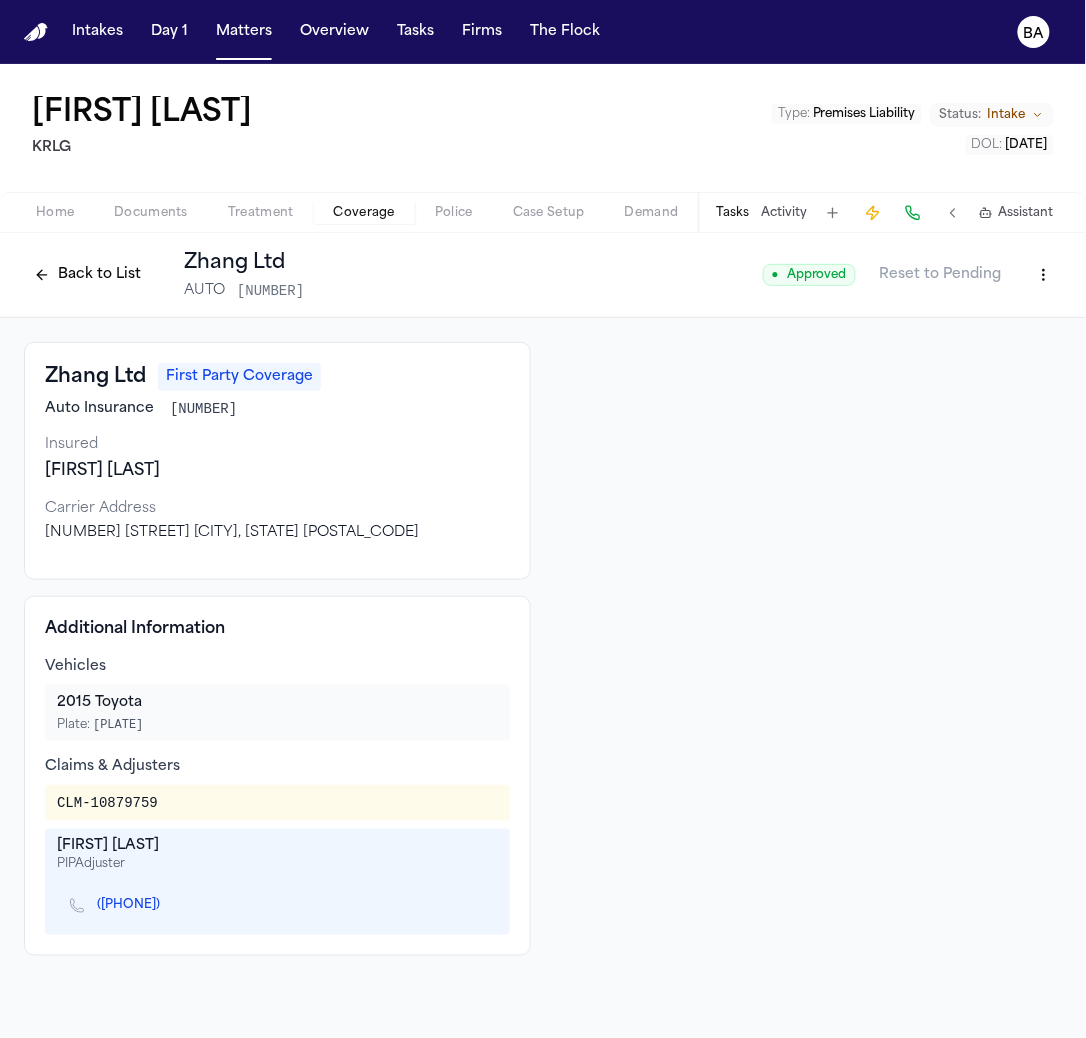 click on "Intakes Day 1 Matters Overview Tasks Firms The Flock BA Kenneth Bailey KRLG Type :   Premises Liability Status: Intake DOL :   1995-07-26 Home Documents Treatment Coverage Police Case Setup Demand Workspaces Artifacts Tasks Activity Assistant Back to List Zhang Ltd AUTO 3113175115 ● Approved Reset to Pending Zhang Ltd First Party Coverage Auto Insurance 3113175115 Insured Jenny Williams Carrier Address 2093 W 28th New York, NY 10015 Additional Information Vehicles 2015 Toyota Plate:   512 WGM Claims & Adjusters CLM-10879759 John Smith PIP  Adjuster (323) 334-5768" at bounding box center (543, 519) 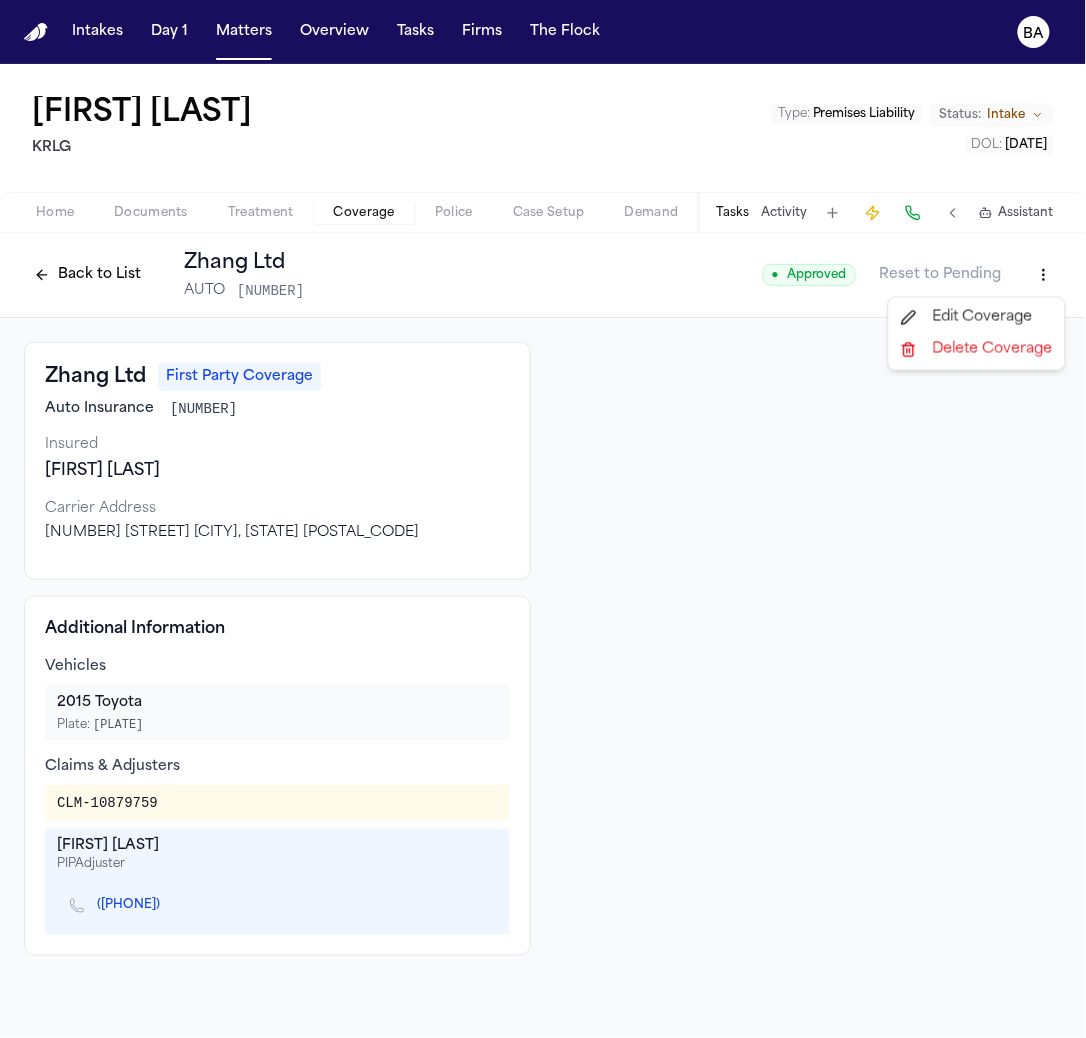 click on "Edit Coverage" at bounding box center (977, 318) 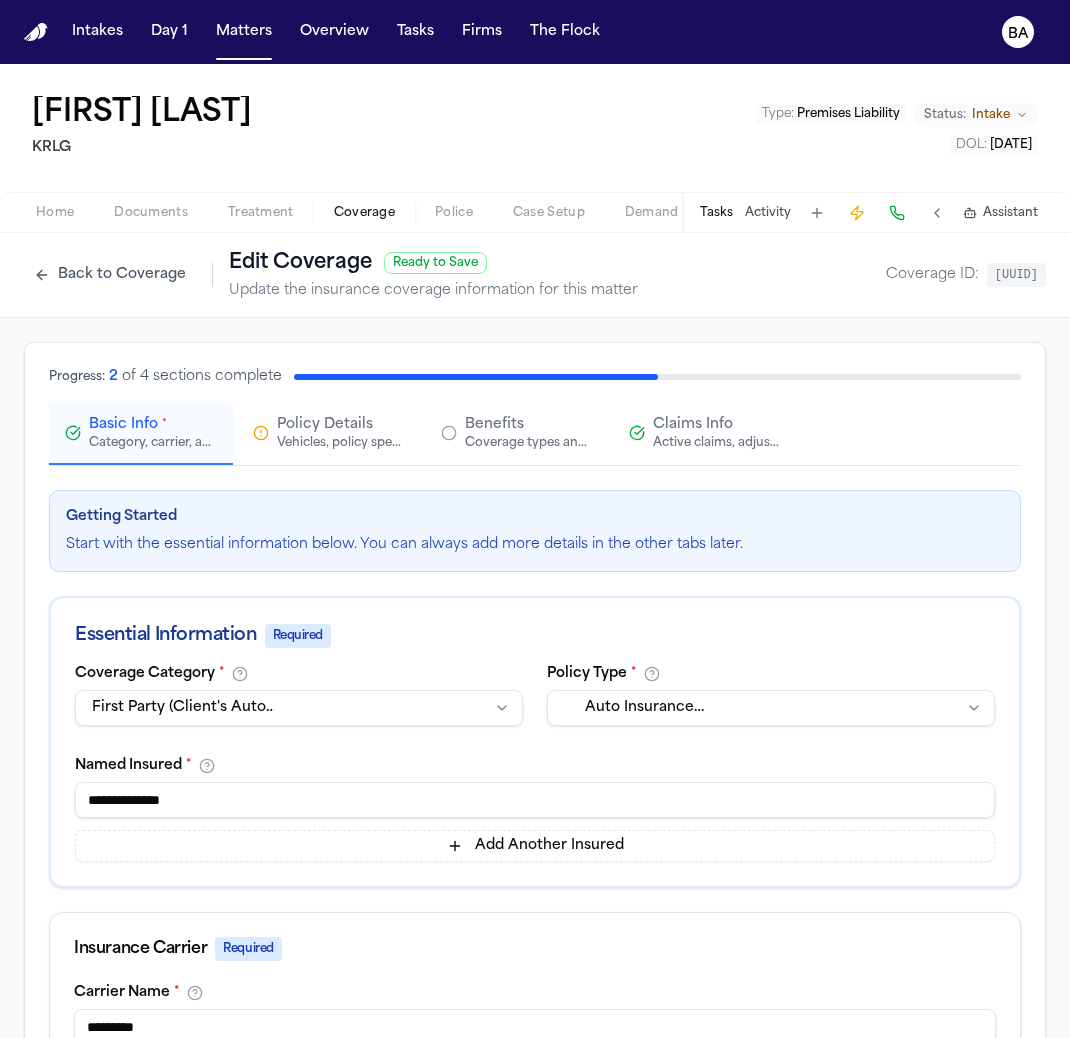 click on "Active claims, adjusters, and subrogation details" at bounding box center (717, 443) 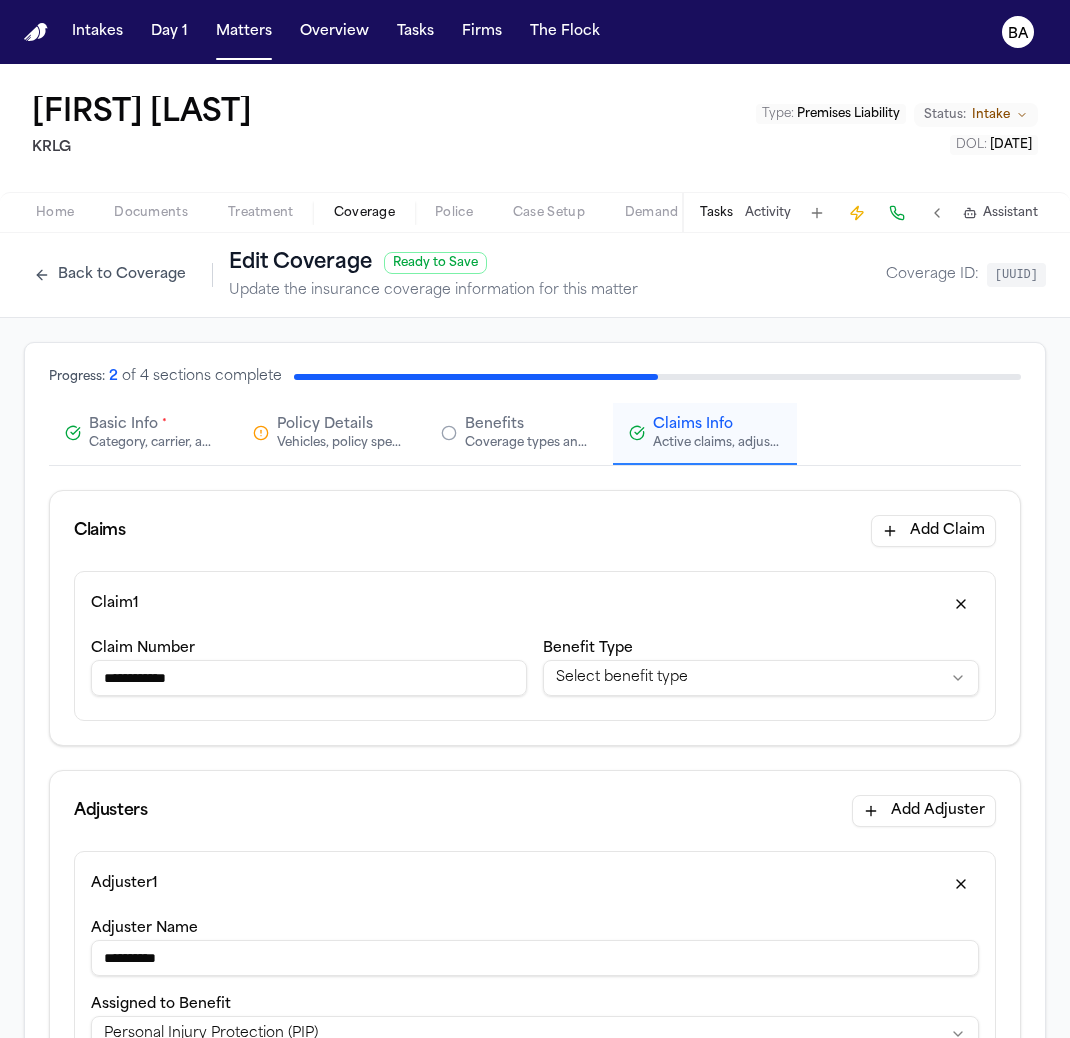 scroll, scrollTop: 527, scrollLeft: 0, axis: vertical 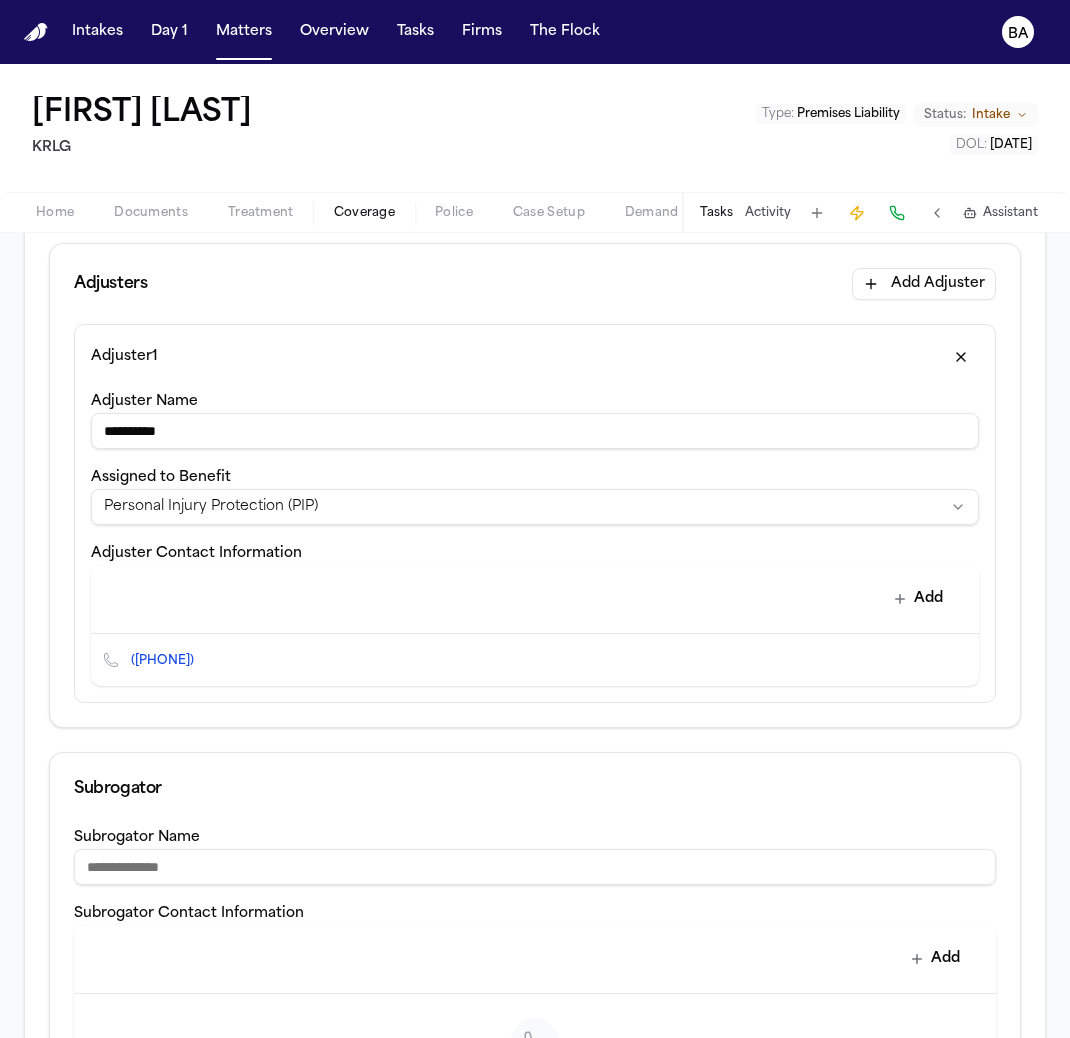 click on "**********" at bounding box center [535, 431] 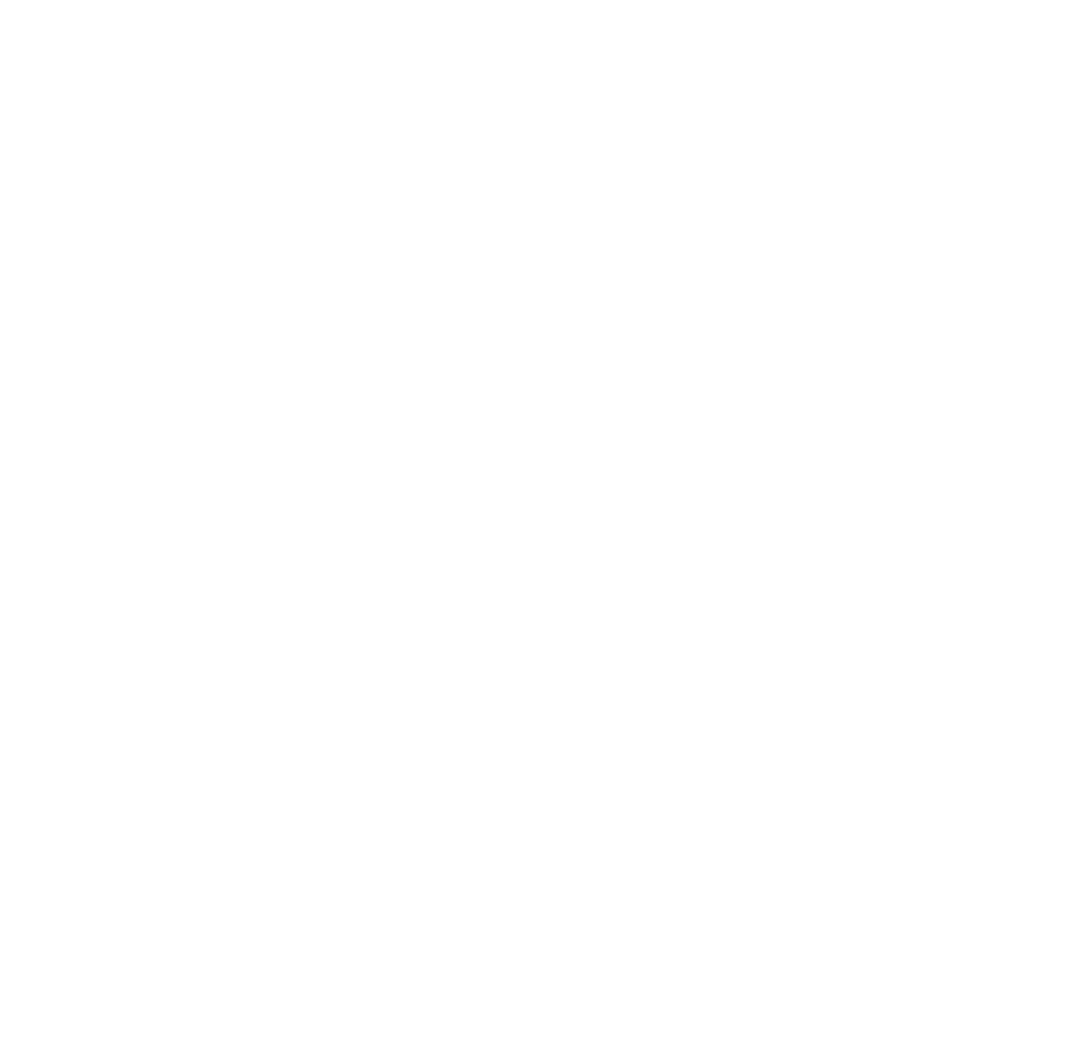 scroll, scrollTop: 0, scrollLeft: 0, axis: both 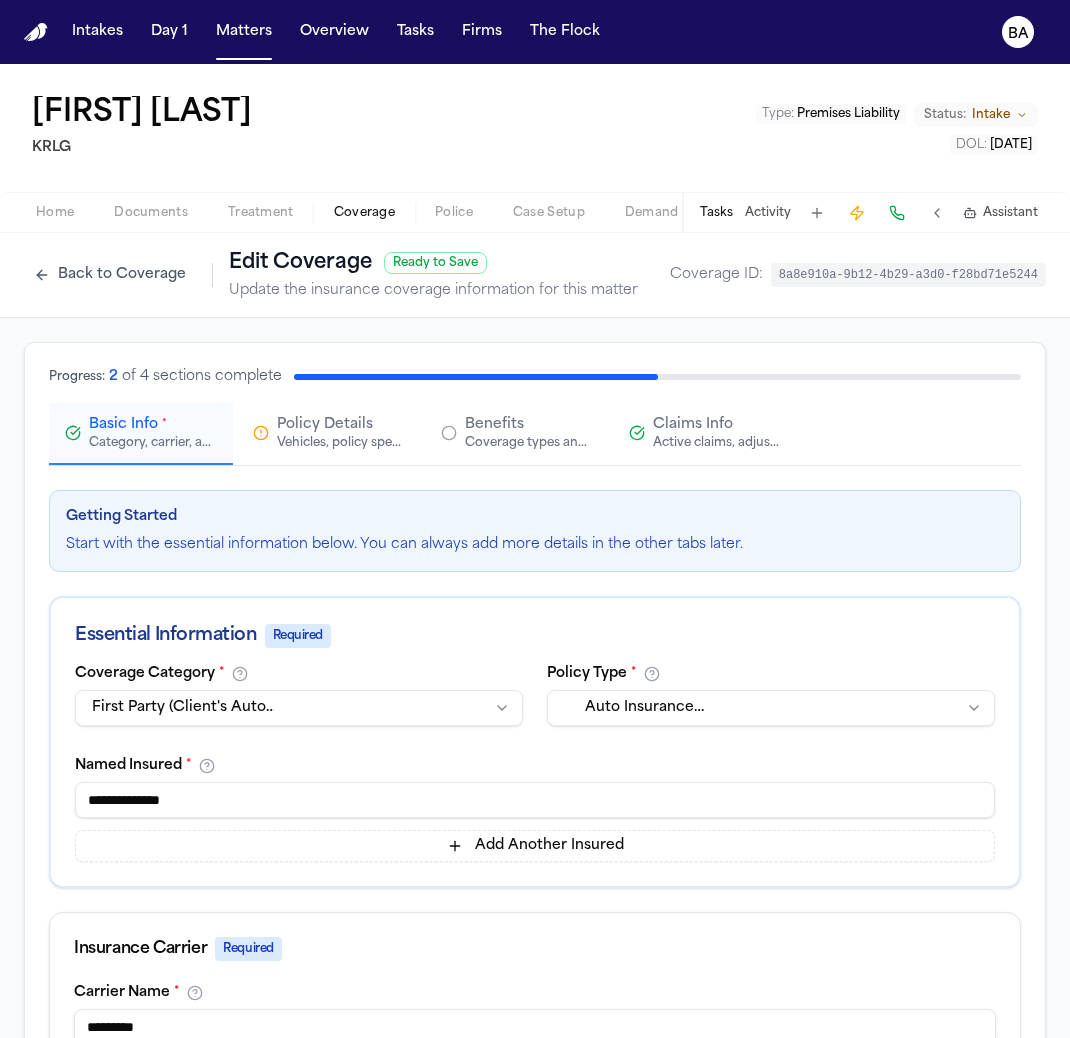 click at bounding box center [55, 224] 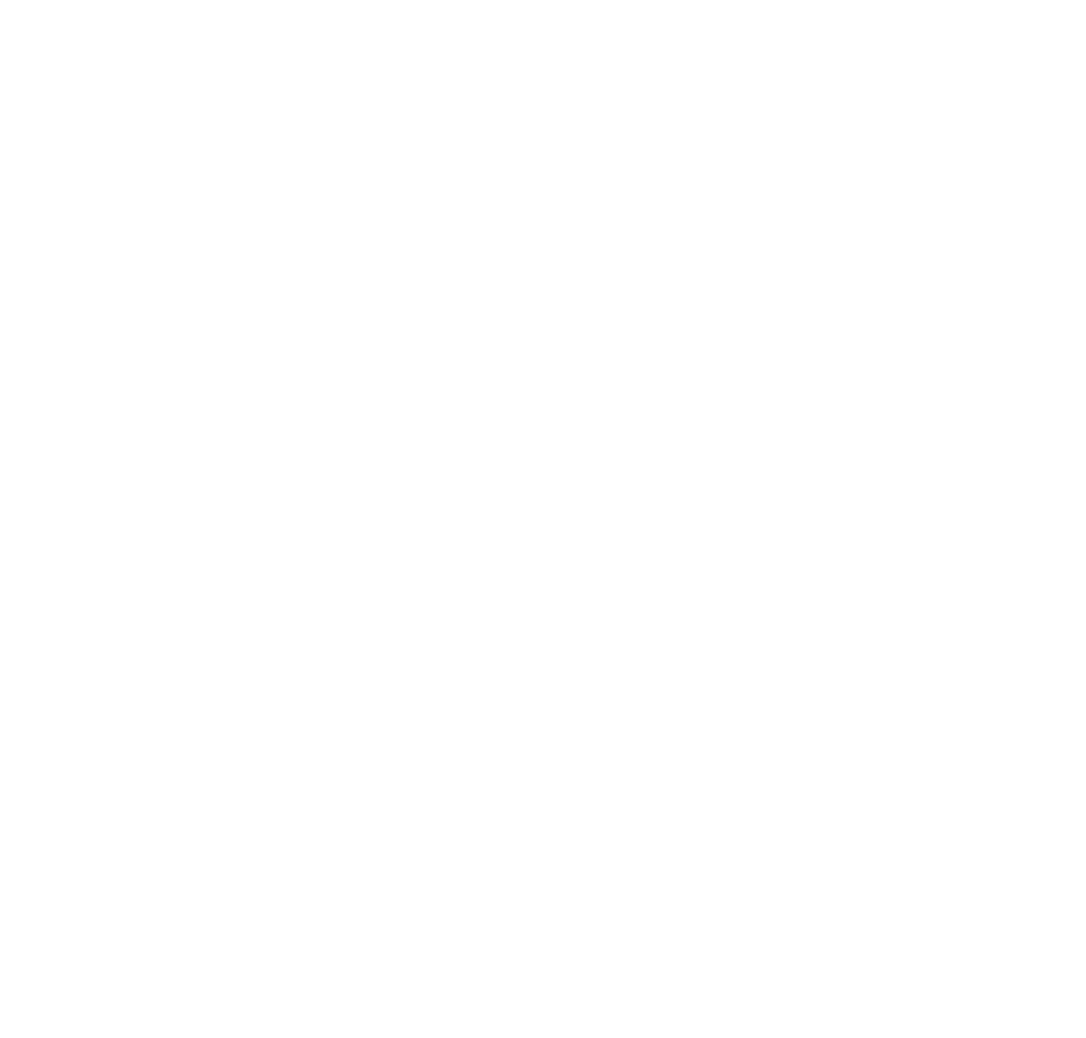 scroll, scrollTop: 0, scrollLeft: 0, axis: both 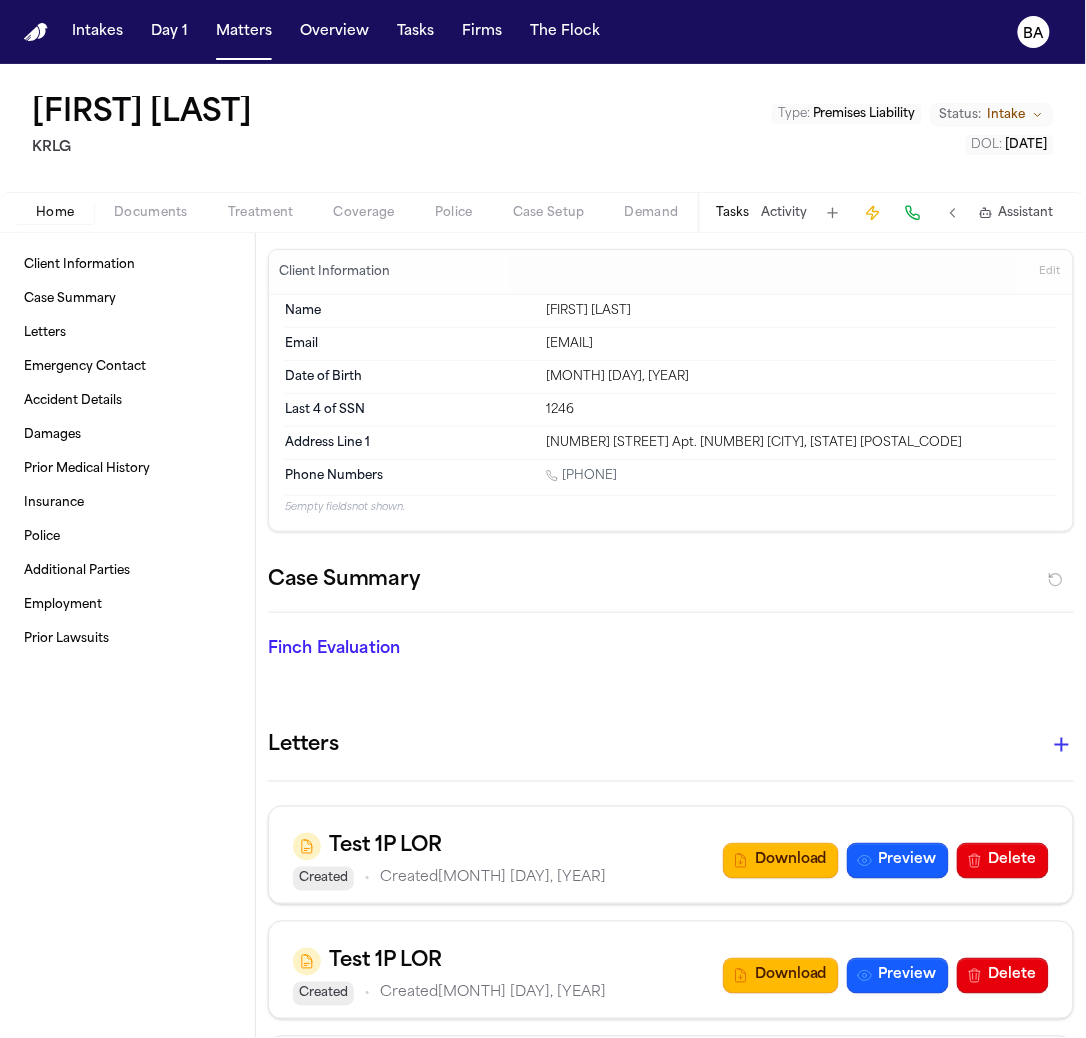click on "Case Summary" at bounding box center [671, 588] 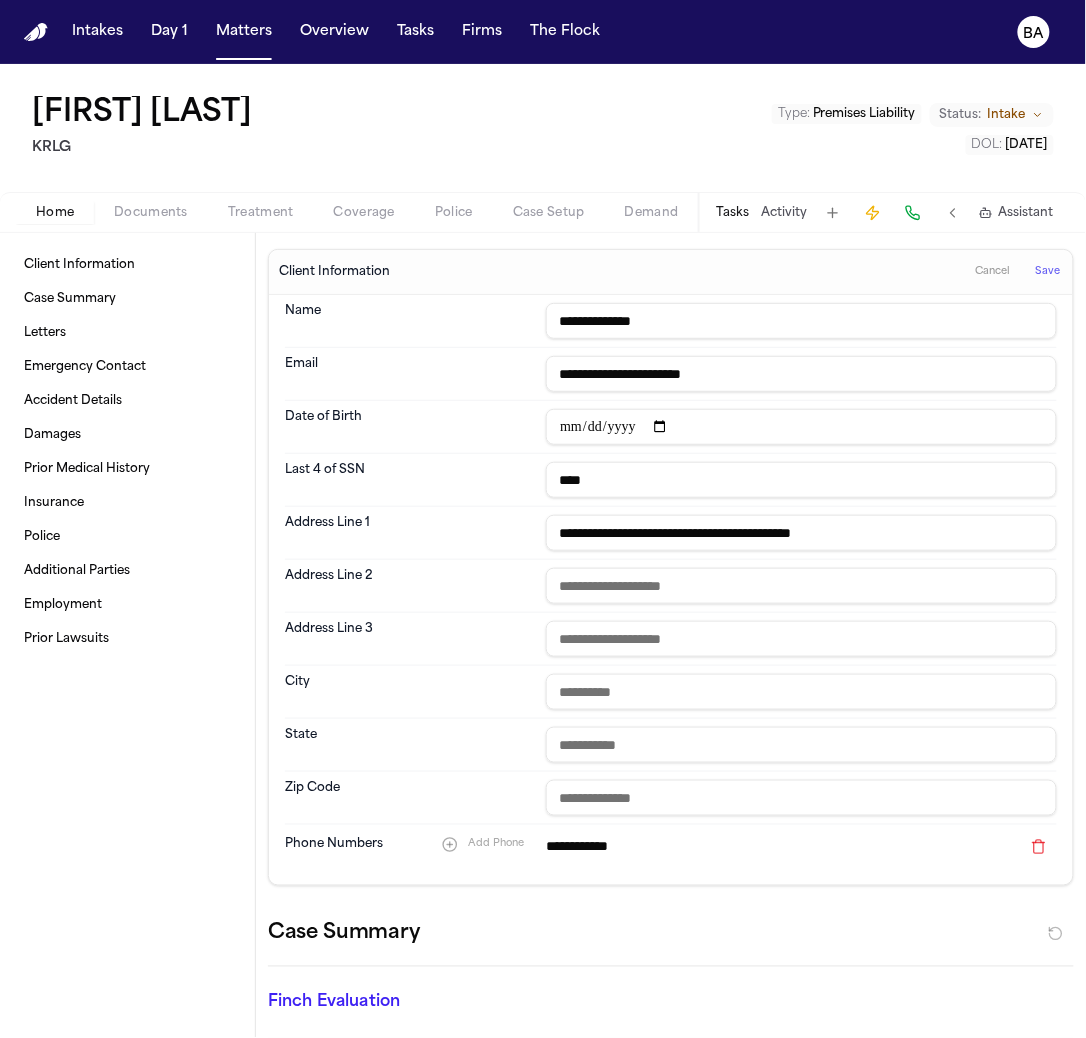 click on "Cancel" at bounding box center [993, 272] 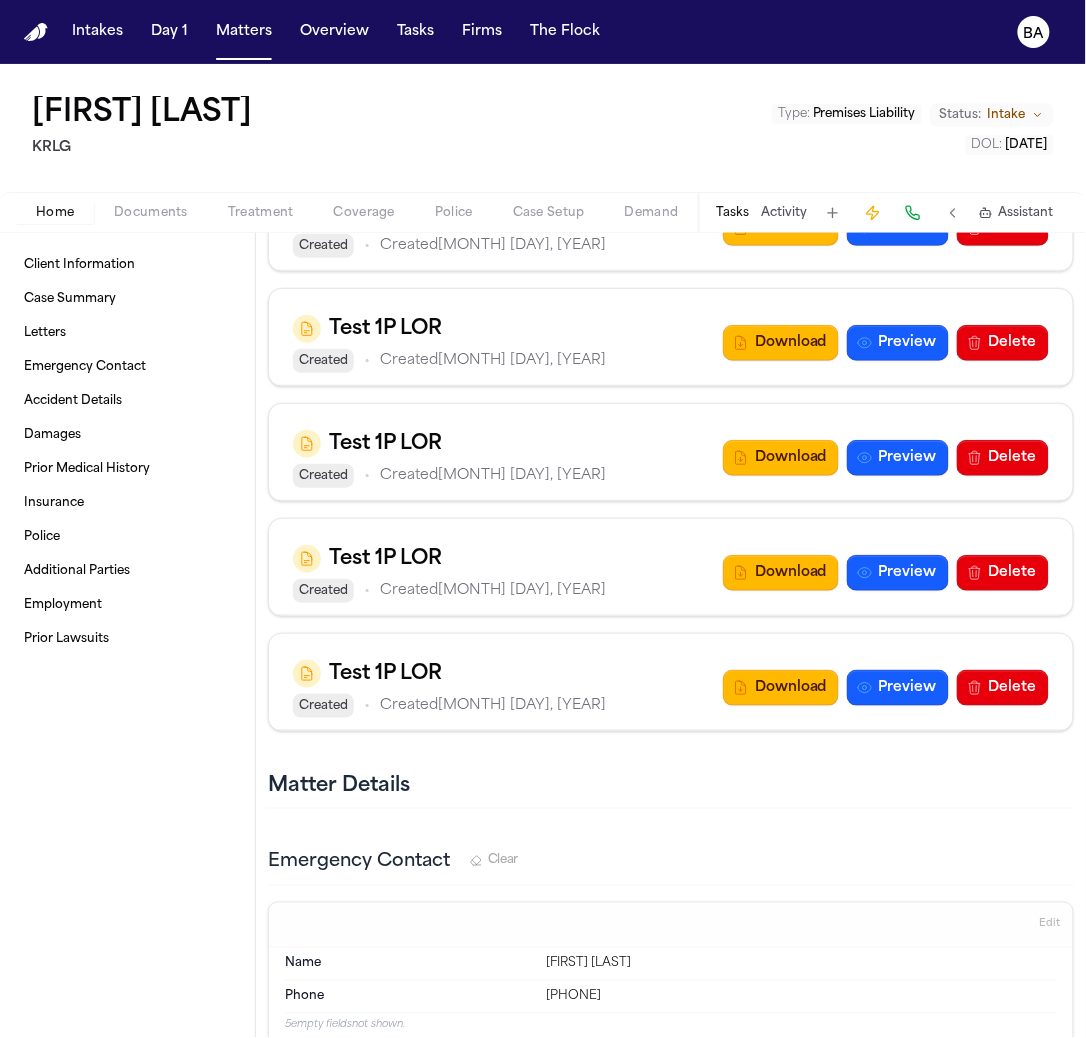 scroll, scrollTop: 1436, scrollLeft: 0, axis: vertical 